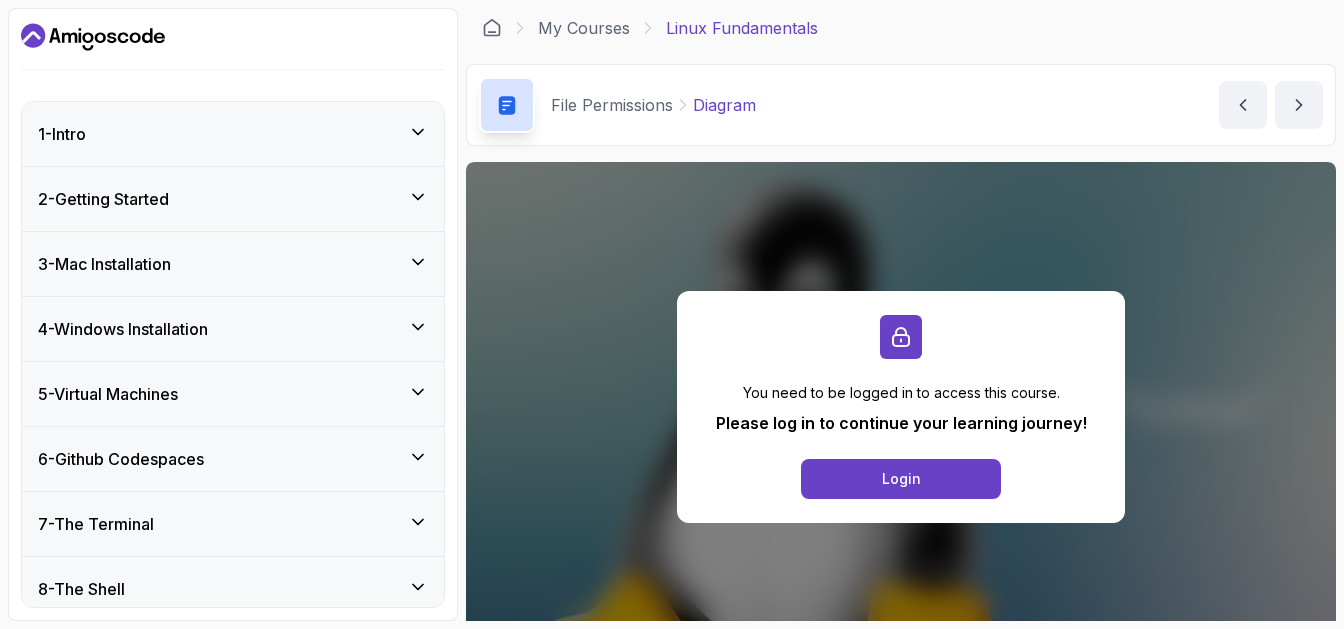 scroll, scrollTop: 0, scrollLeft: 0, axis: both 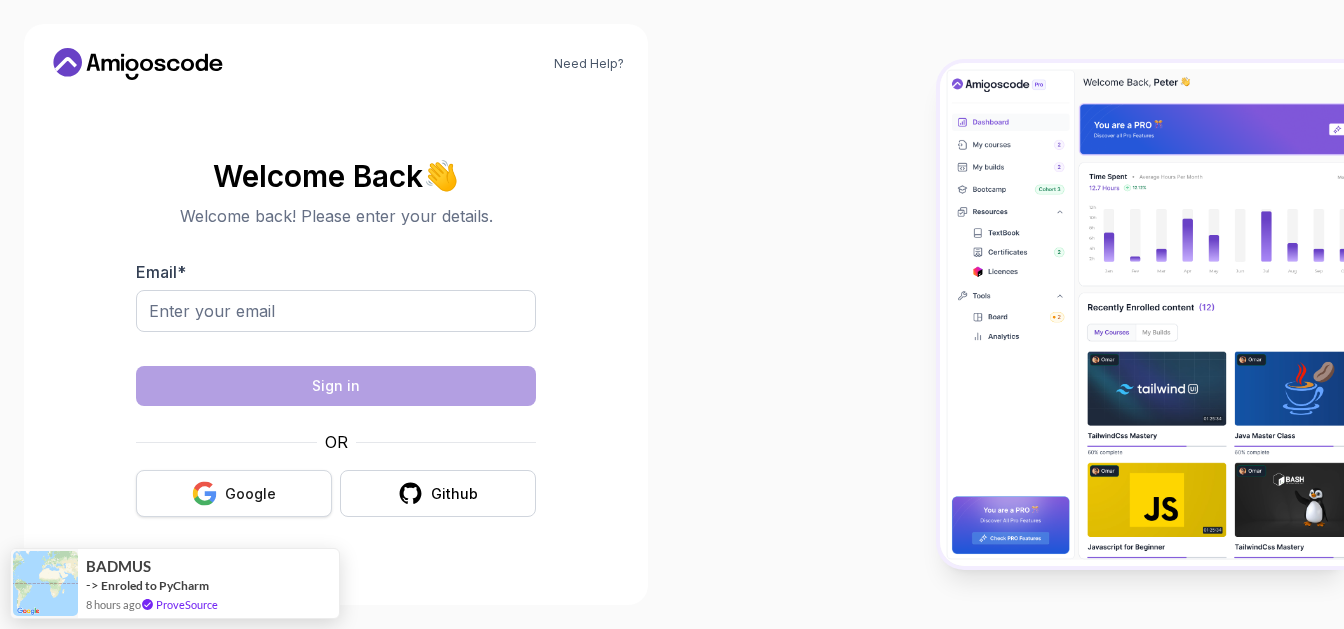 click on "Google" at bounding box center (250, 494) 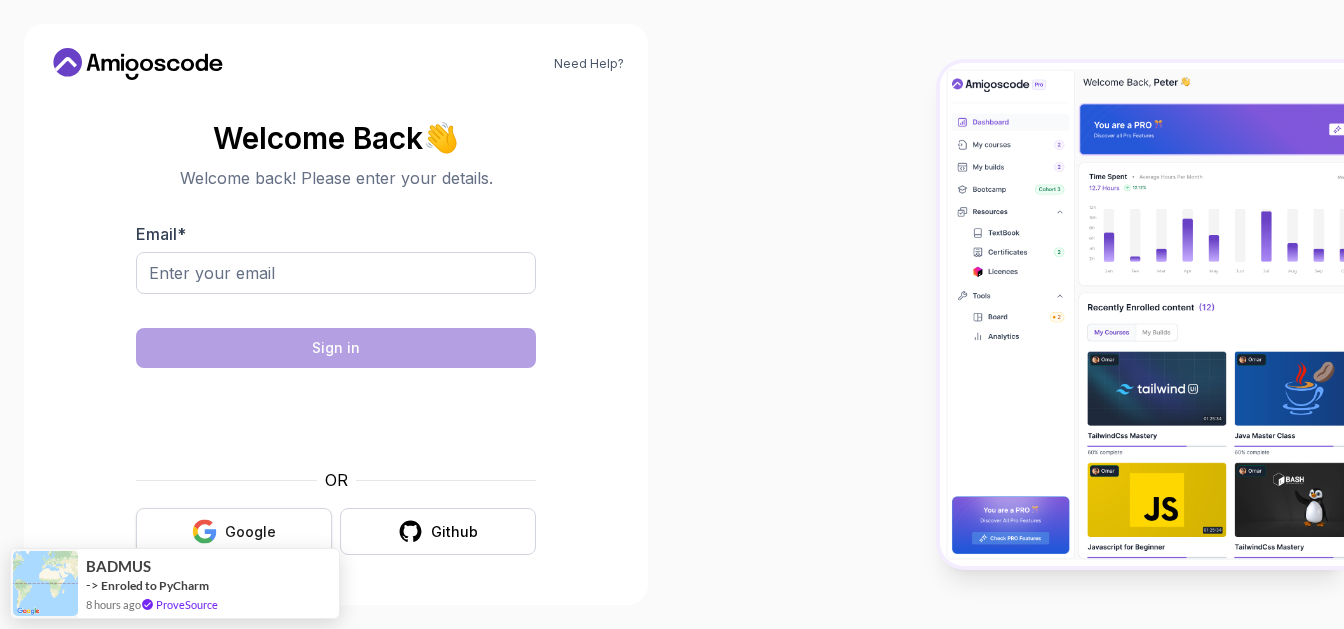 click on "Google" at bounding box center (234, 531) 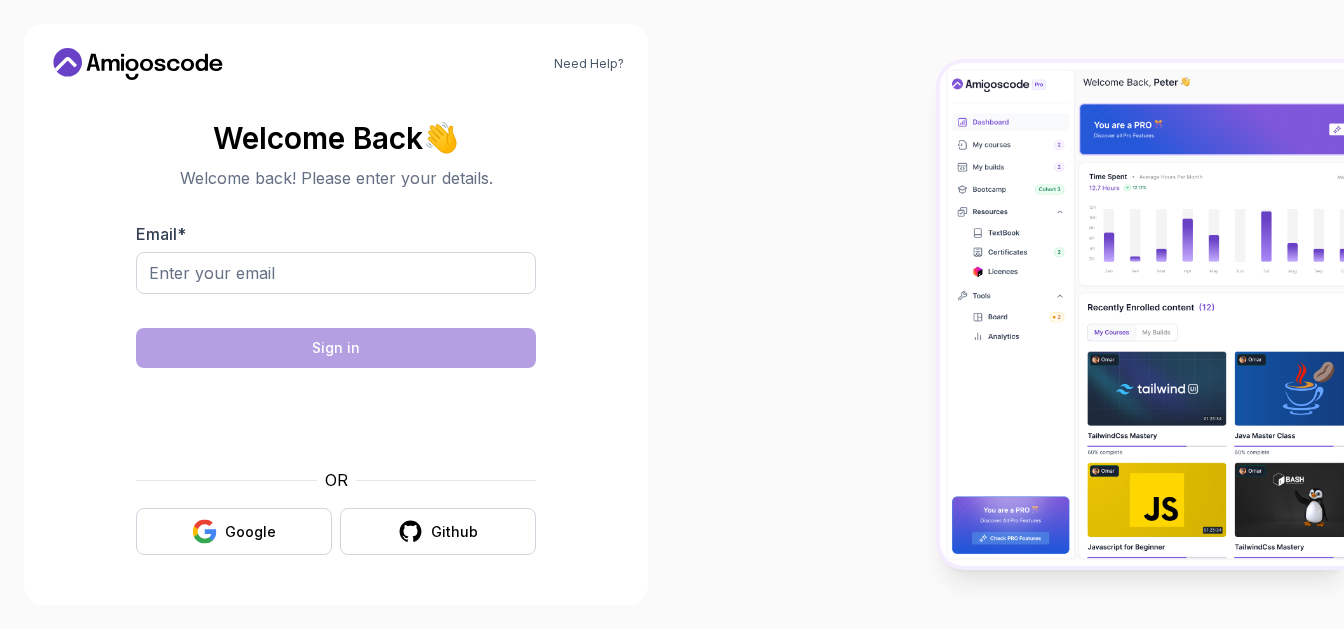 scroll, scrollTop: 0, scrollLeft: 0, axis: both 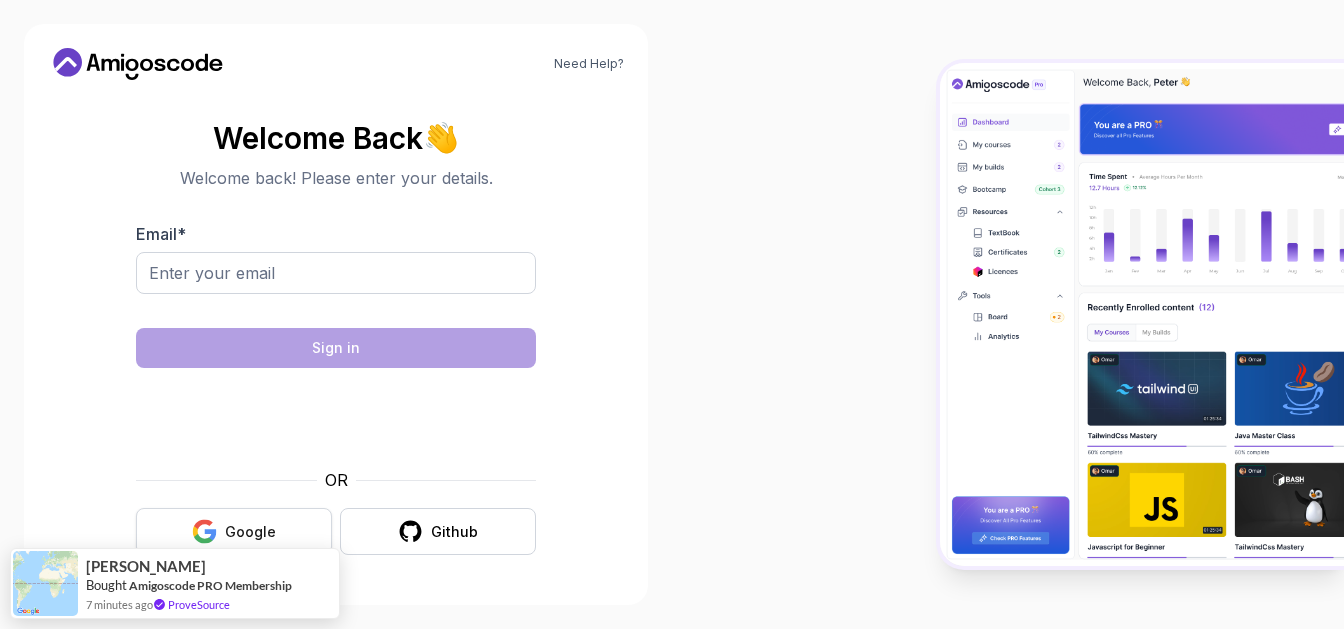 click on "Google" at bounding box center (234, 531) 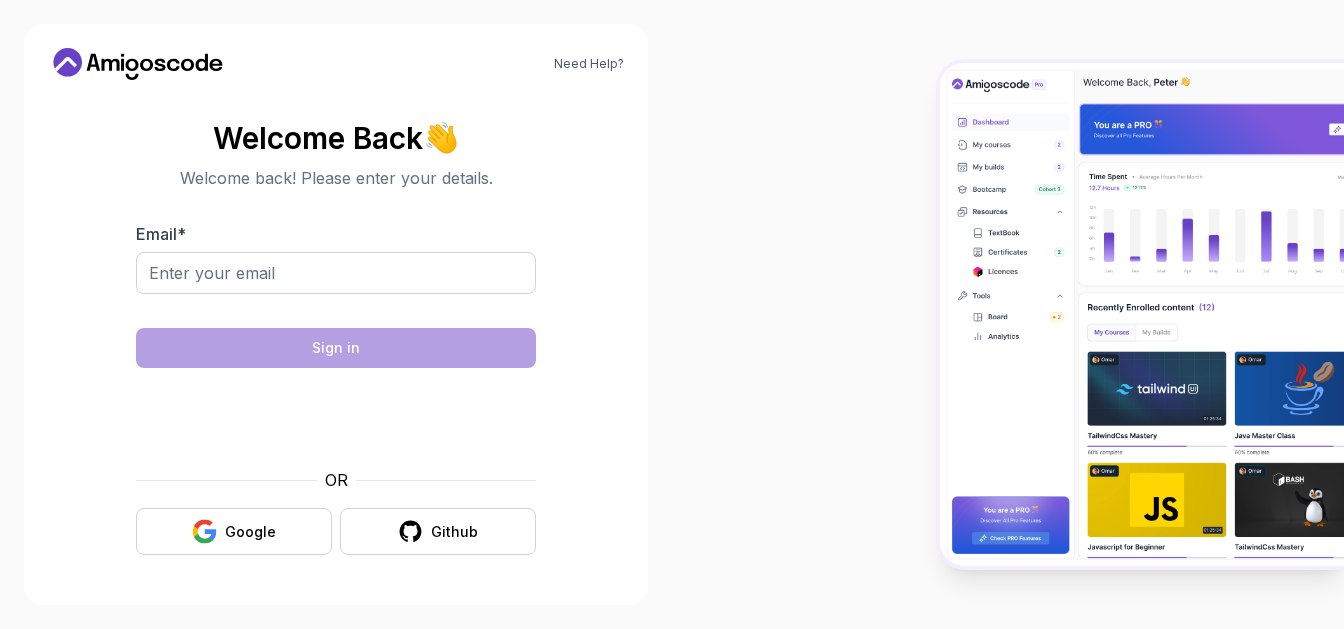 scroll, scrollTop: 0, scrollLeft: 0, axis: both 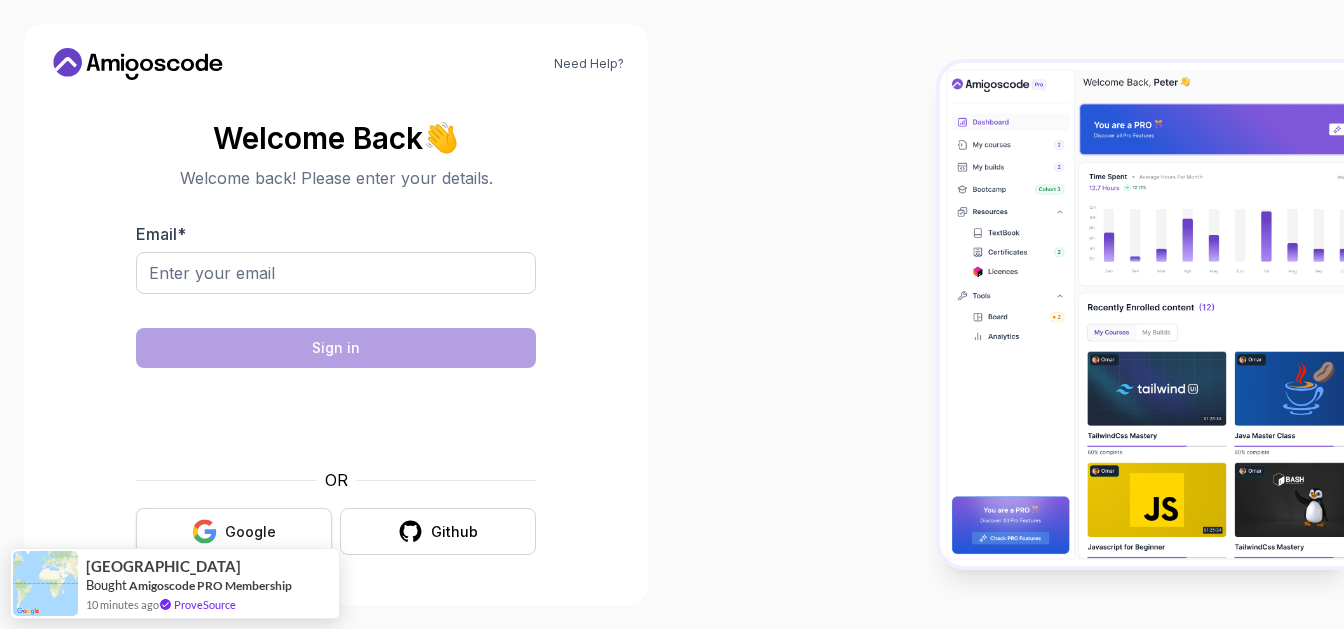 click on "Google" at bounding box center [234, 531] 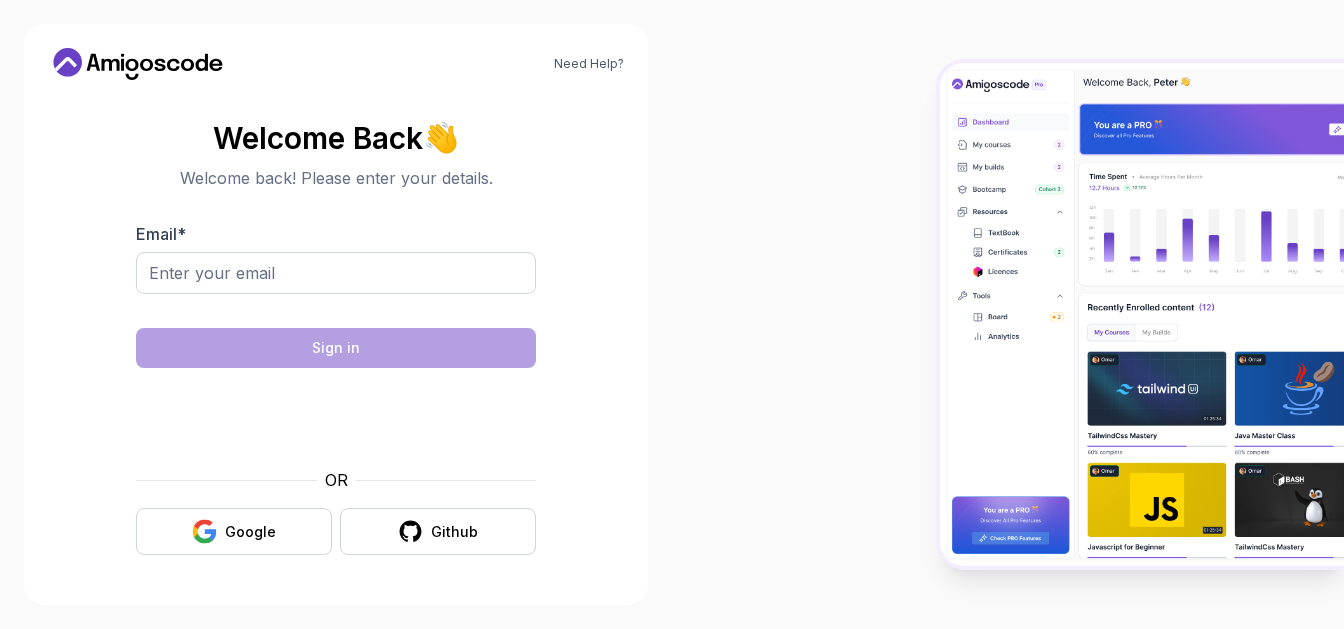 scroll, scrollTop: 0, scrollLeft: 0, axis: both 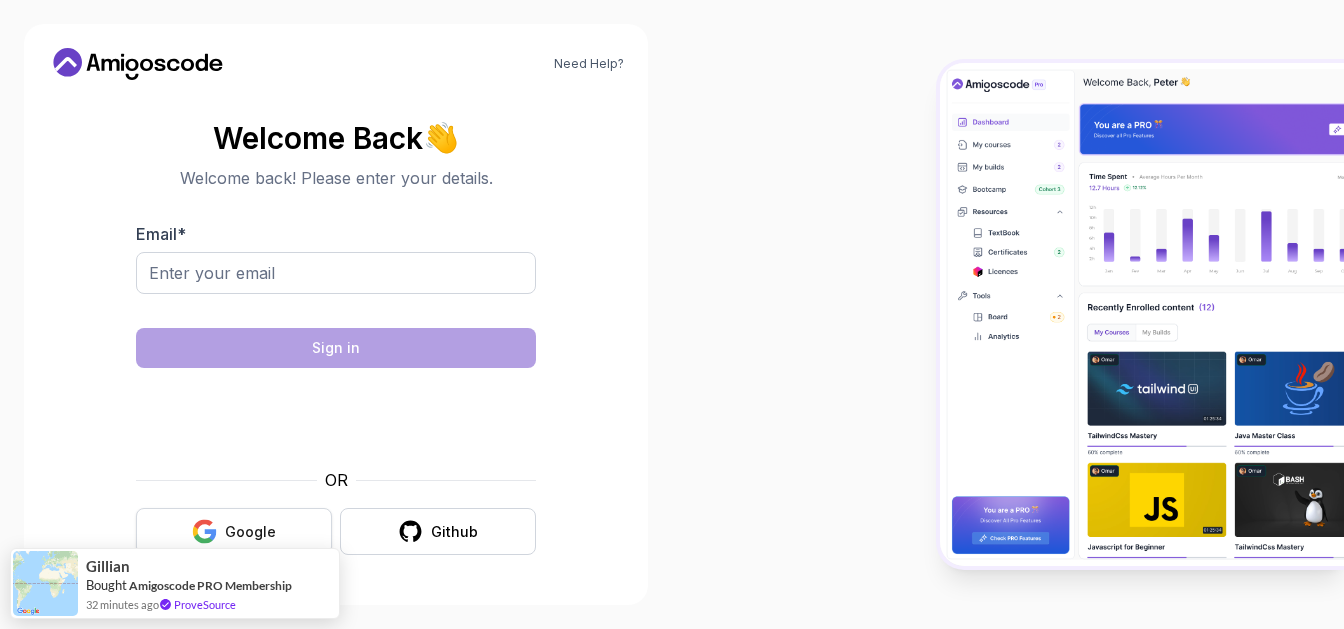 click on "Google" at bounding box center (250, 532) 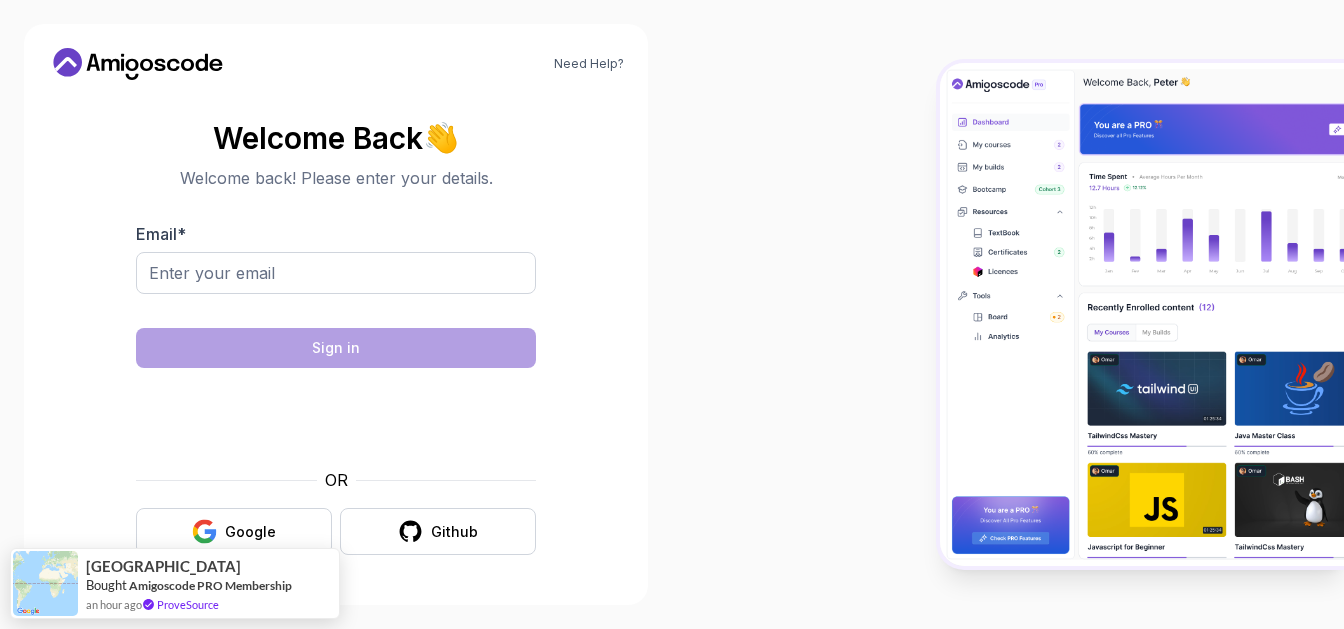 scroll, scrollTop: 0, scrollLeft: 0, axis: both 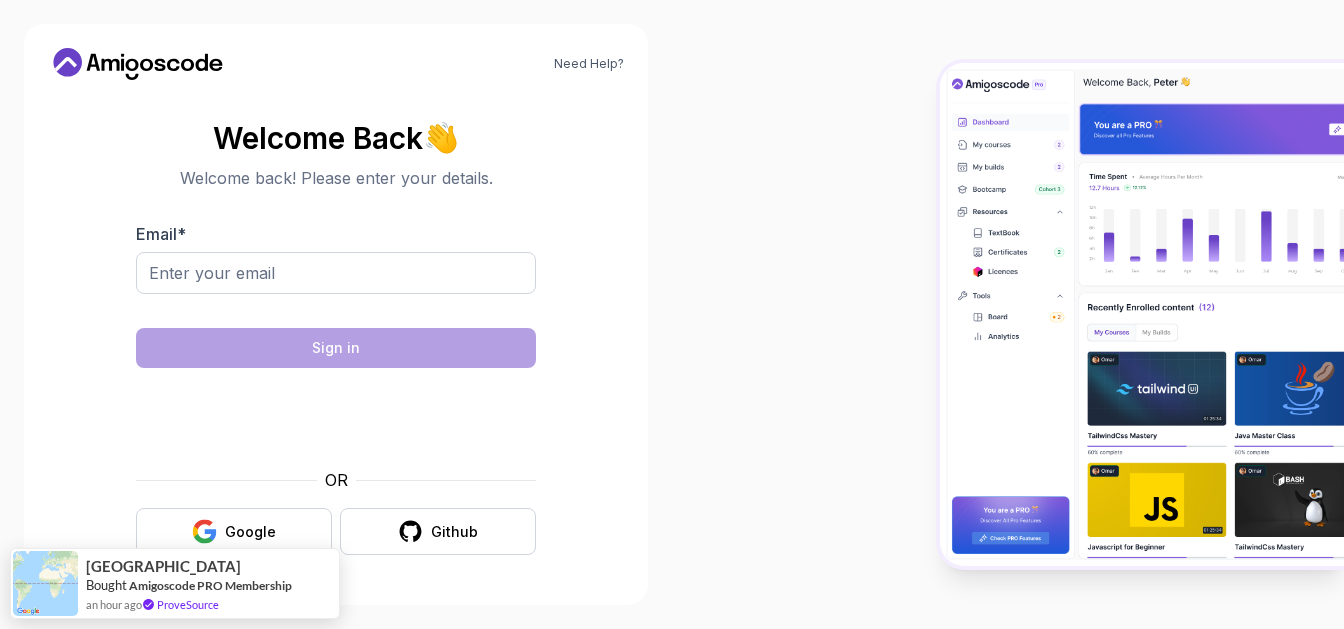 click on "Need Help? Welcome Back 👋 Welcome back! Please enter your details. Email * Sign in OR Google Github" at bounding box center [336, 314] 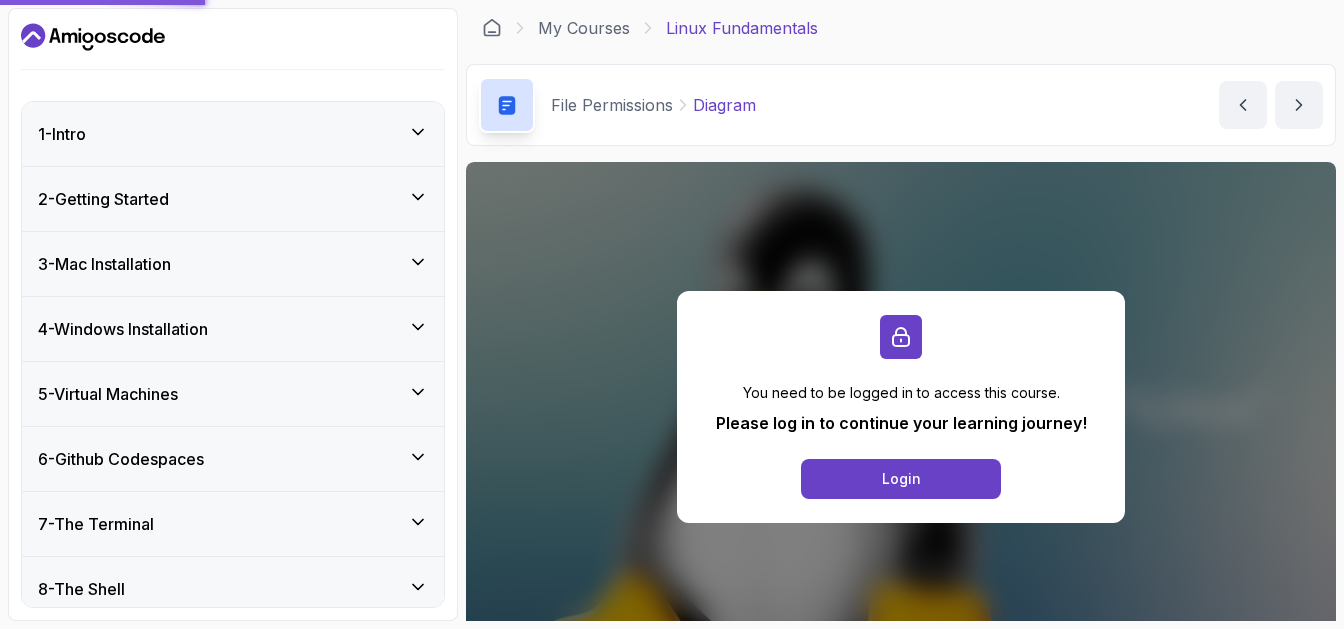 scroll, scrollTop: 0, scrollLeft: 0, axis: both 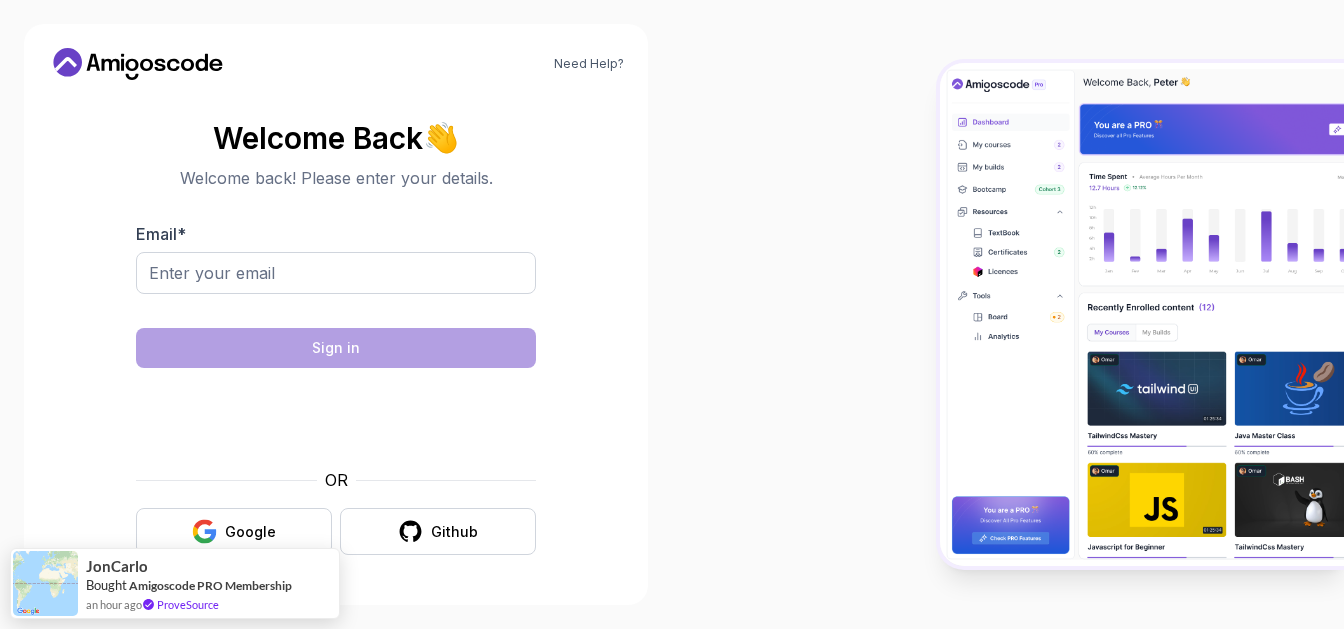 click on "Need Help? Welcome Back 👋 Welcome back! Please enter your details. Email * Sign in OR Google Github" at bounding box center [336, 314] 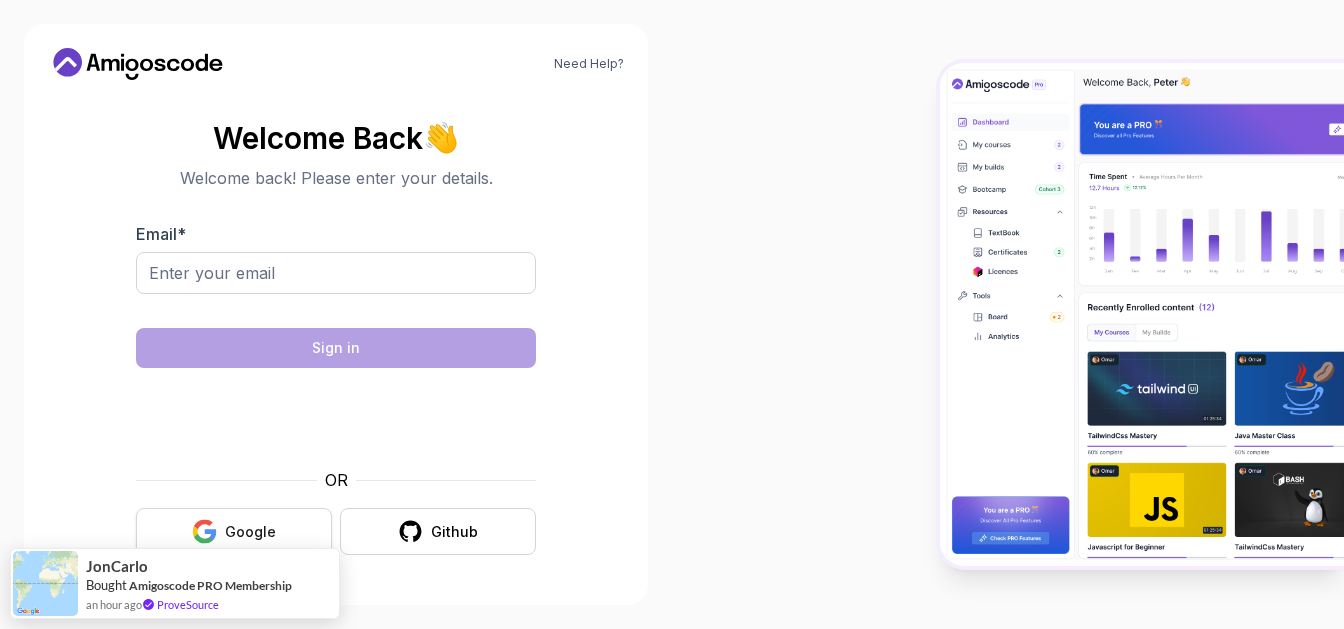 click on "Google" at bounding box center (250, 532) 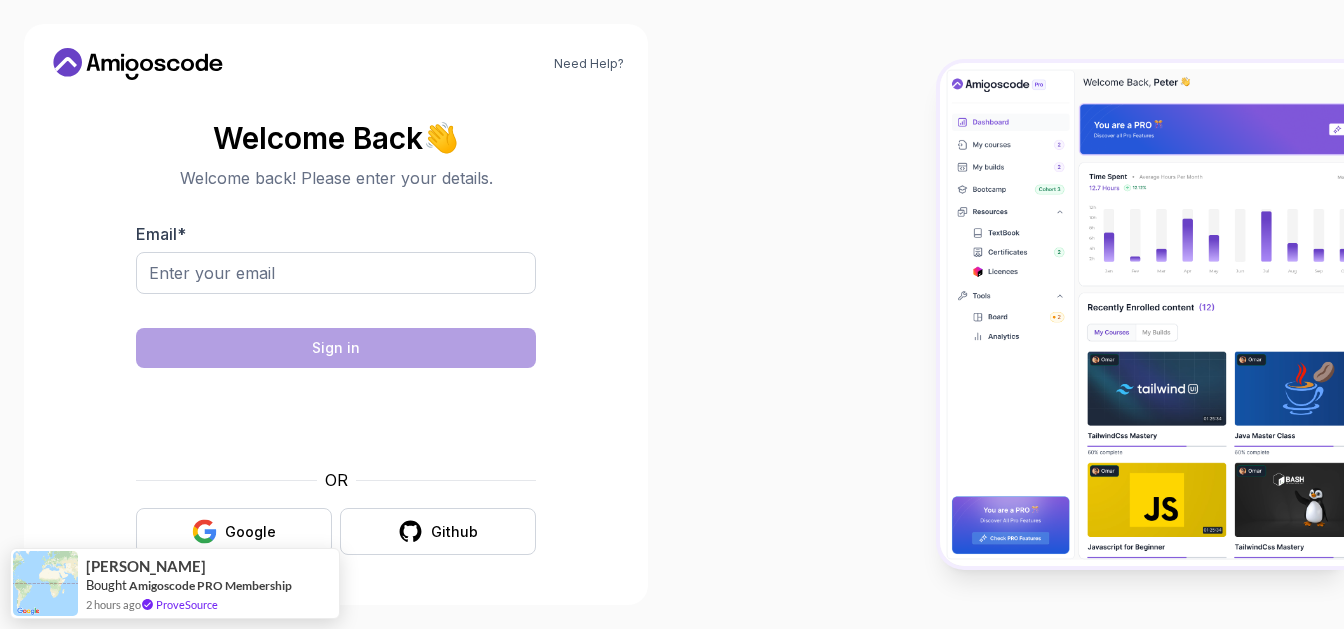 scroll, scrollTop: 0, scrollLeft: 0, axis: both 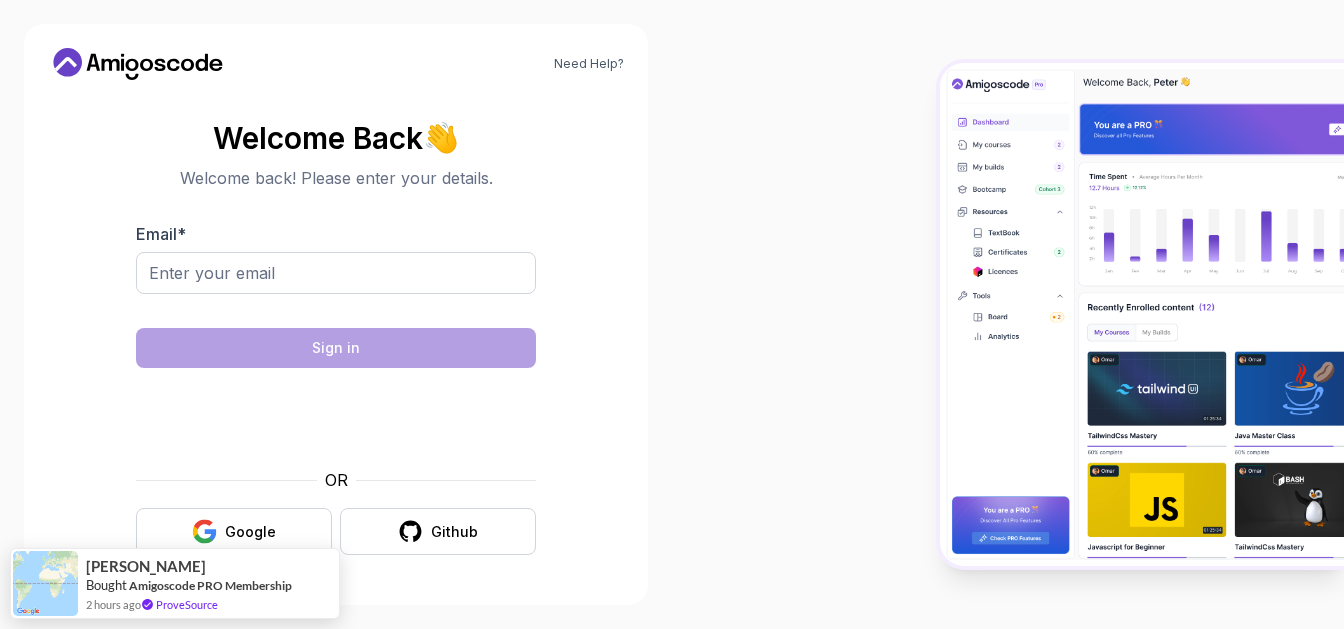click on "Google" at bounding box center [250, 532] 